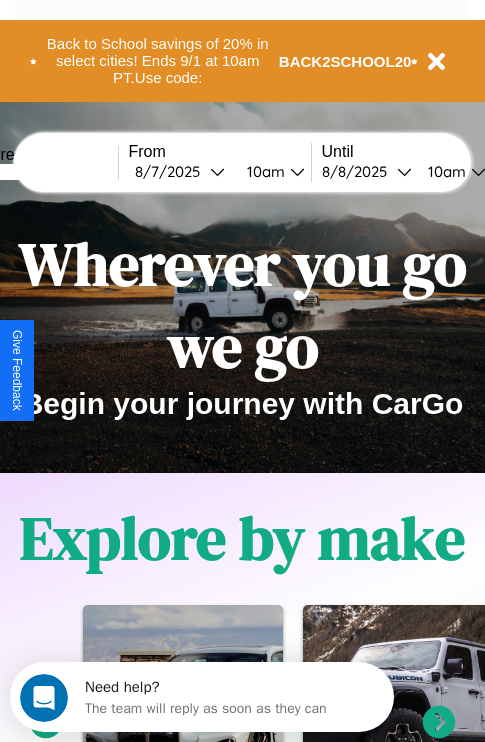 scroll, scrollTop: 0, scrollLeft: 0, axis: both 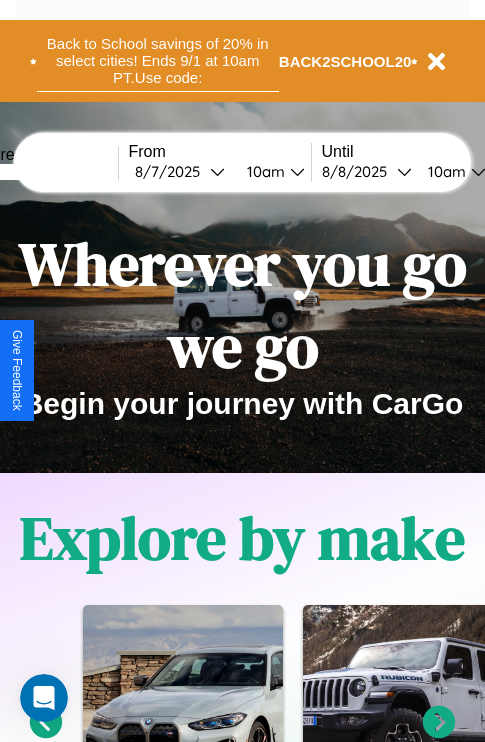 click on "Back to School savings of 20% in select cities! Ends 9/1 at 10am PT.  Use code:" at bounding box center [158, 61] 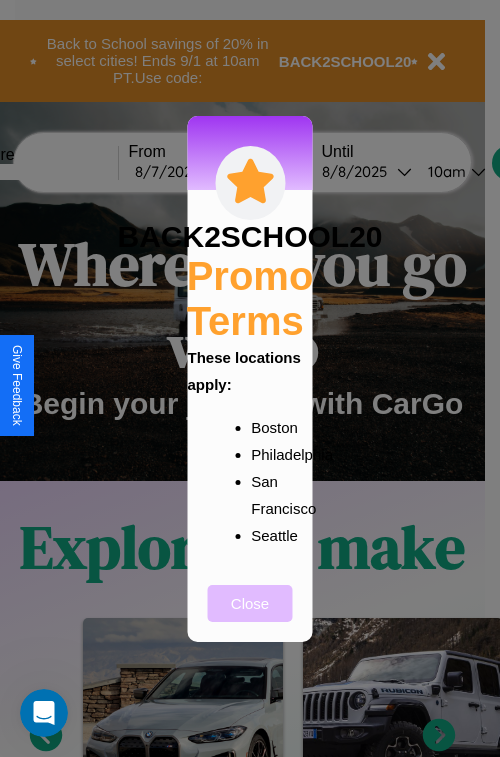 click on "Close" at bounding box center (250, 603) 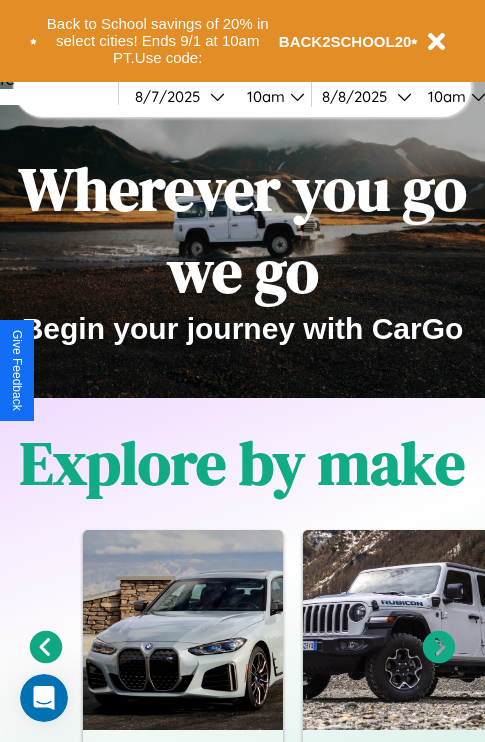 scroll, scrollTop: 308, scrollLeft: 0, axis: vertical 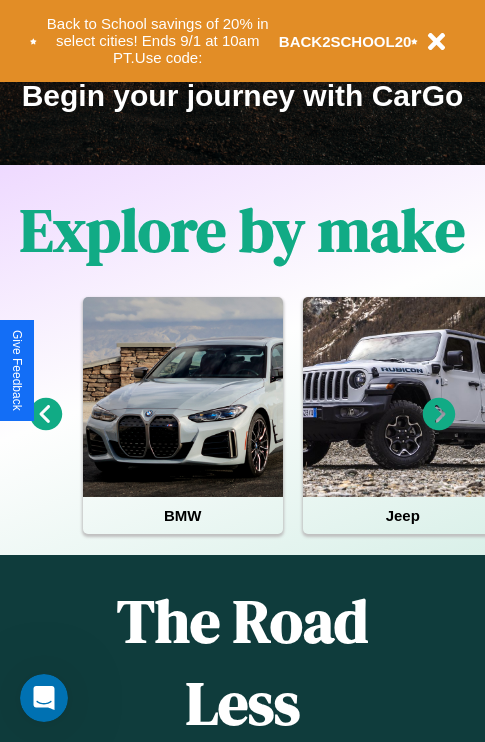 click 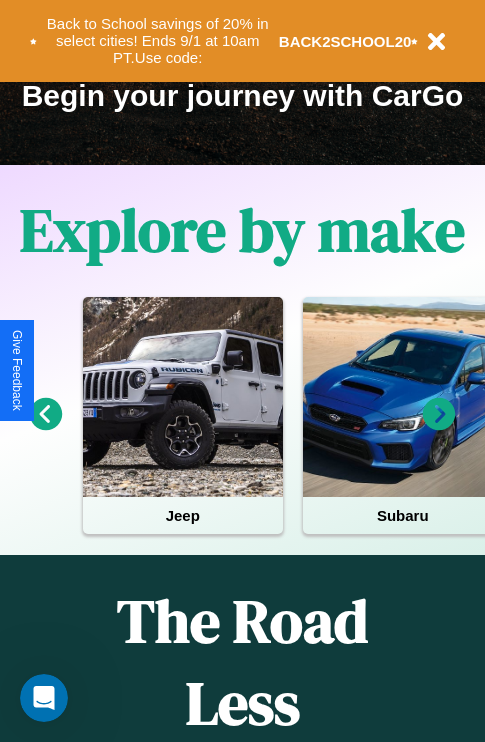 click 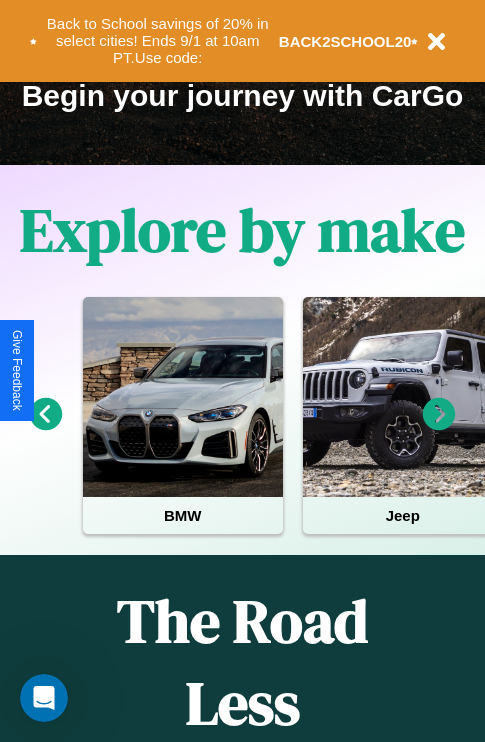 click 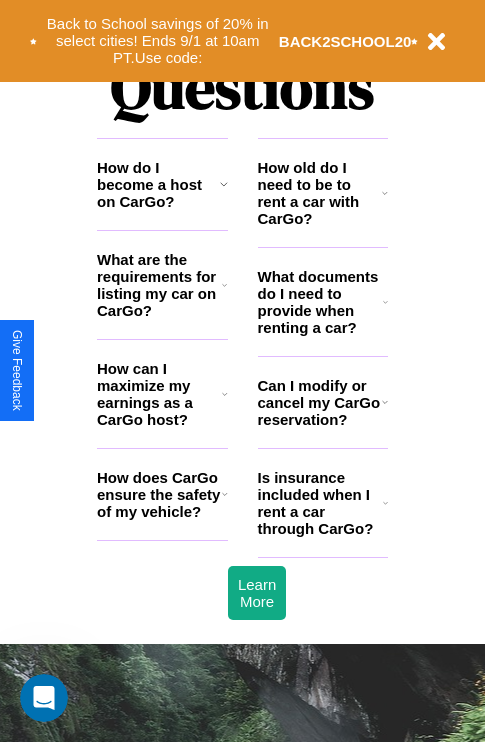 scroll, scrollTop: 2423, scrollLeft: 0, axis: vertical 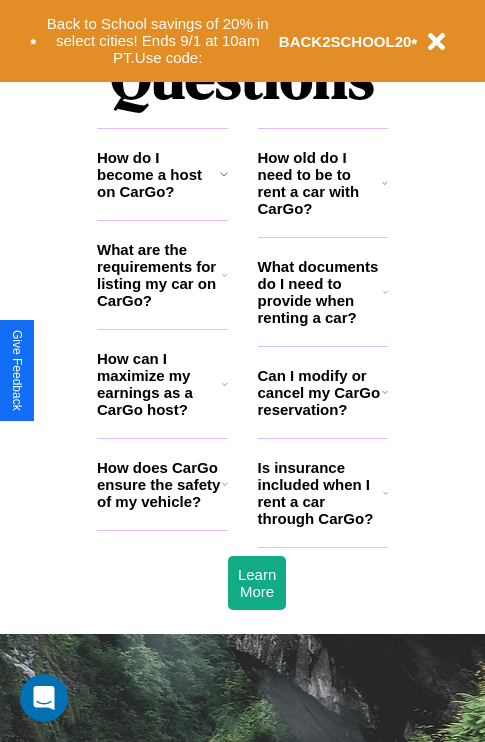 click on "How can I maximize my earnings as a CarGo host?" at bounding box center (159, 384) 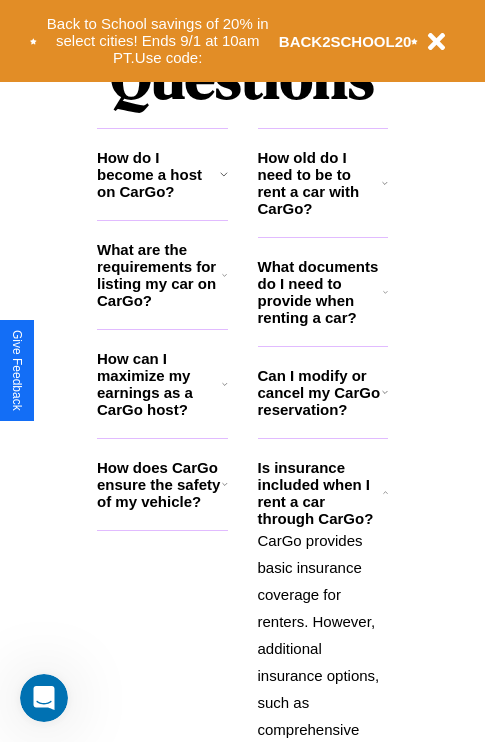 click 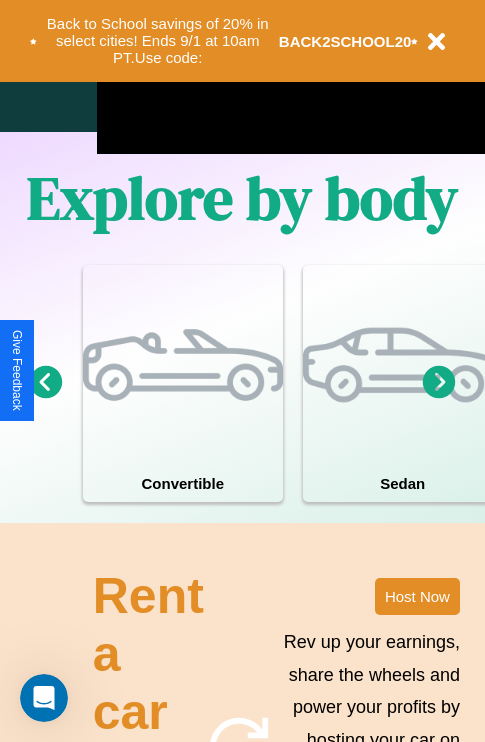 scroll, scrollTop: 1285, scrollLeft: 0, axis: vertical 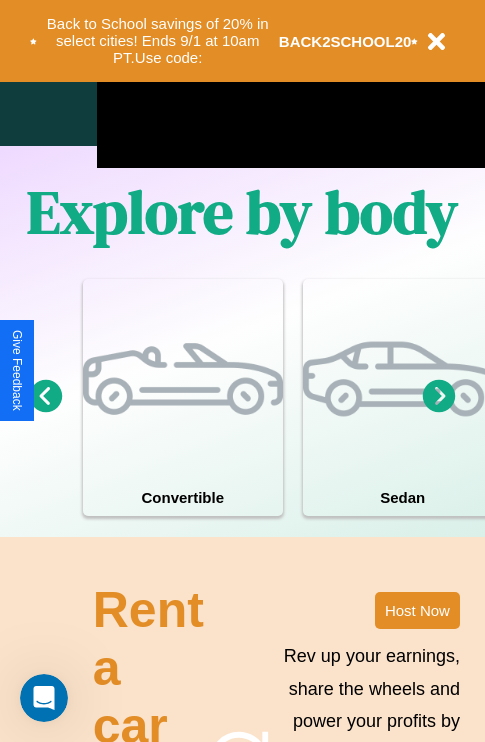 click 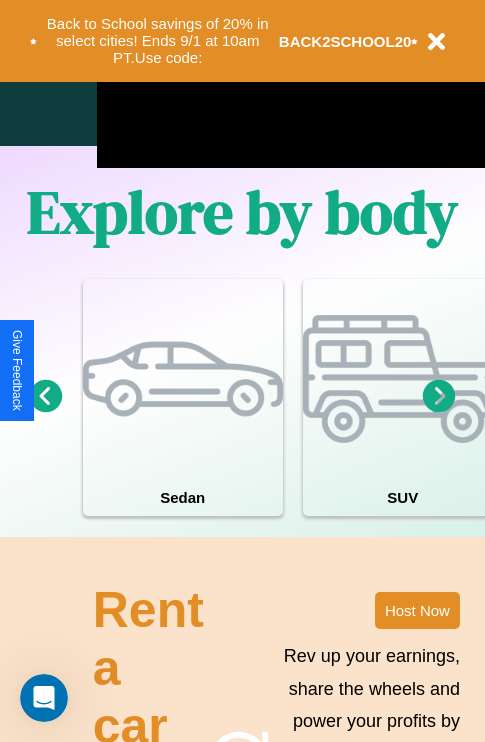 click 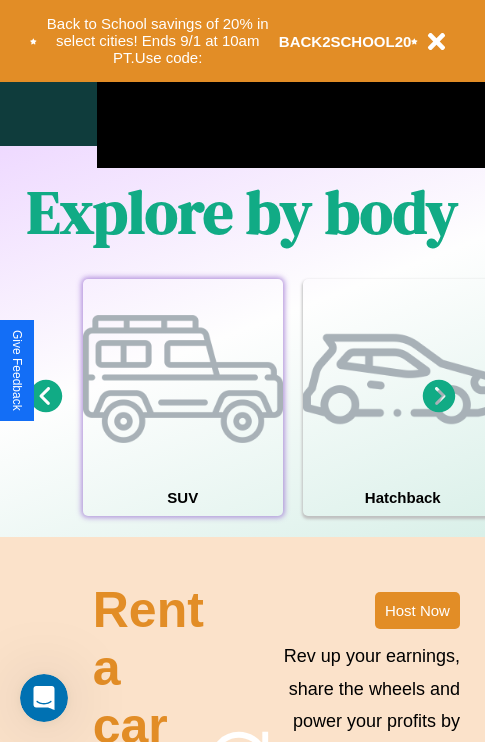 click at bounding box center (183, 379) 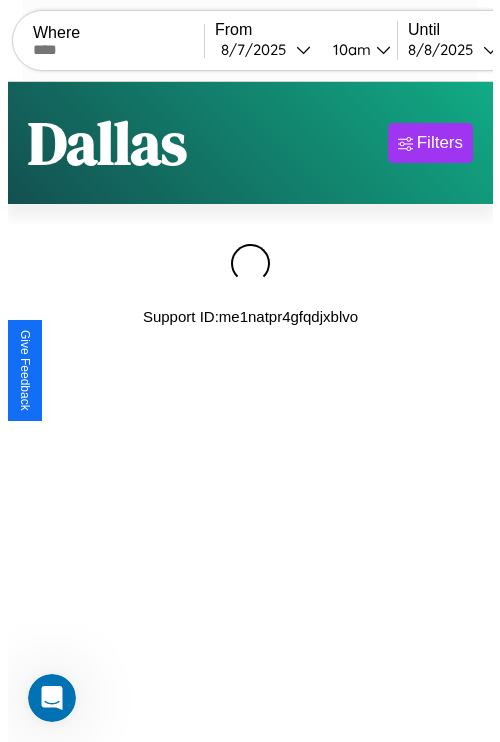 scroll, scrollTop: 0, scrollLeft: 0, axis: both 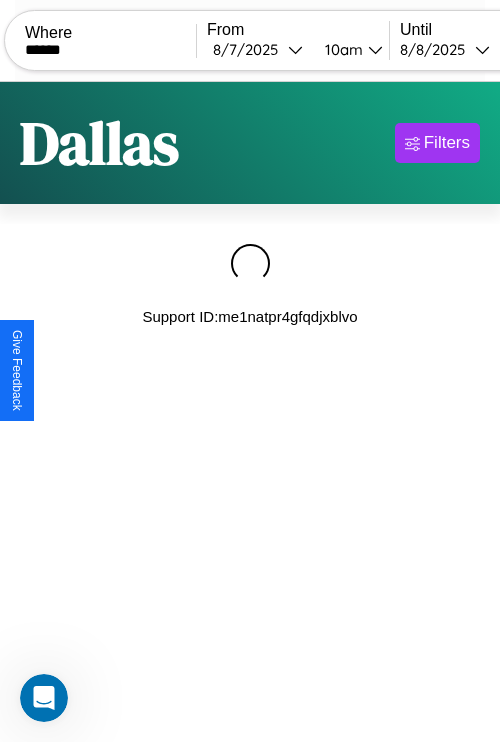 type on "******" 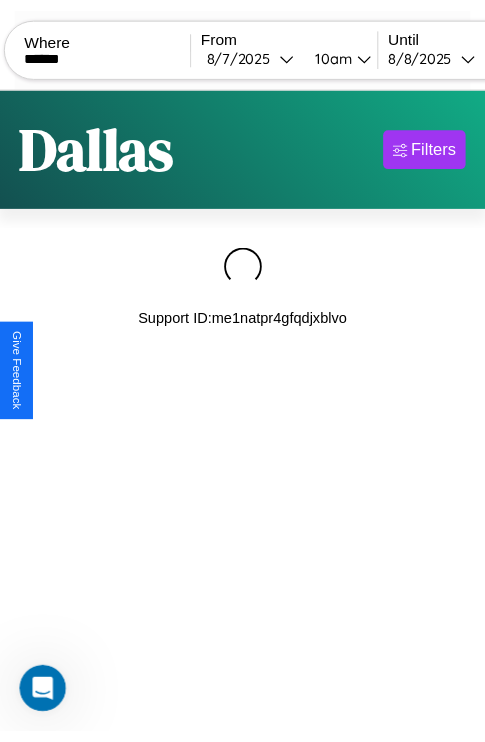 scroll, scrollTop: 0, scrollLeft: 158, axis: horizontal 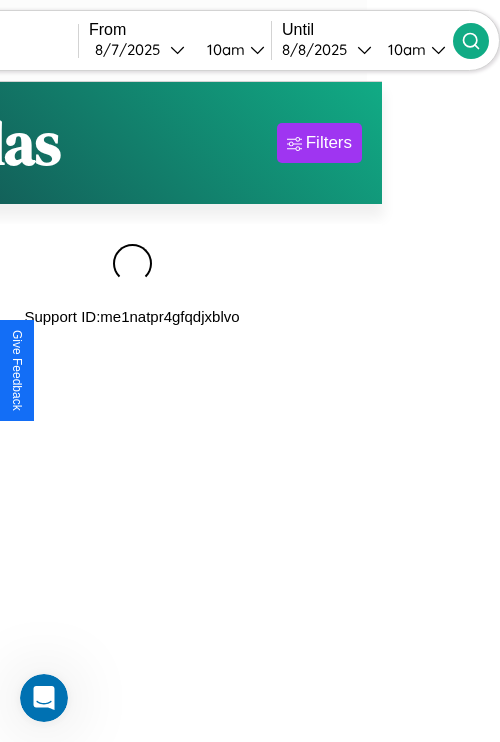 click 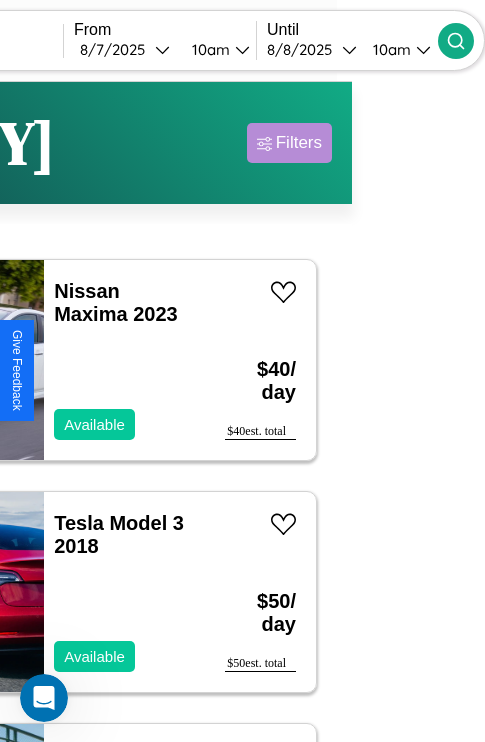 click on "Filters" at bounding box center [299, 143] 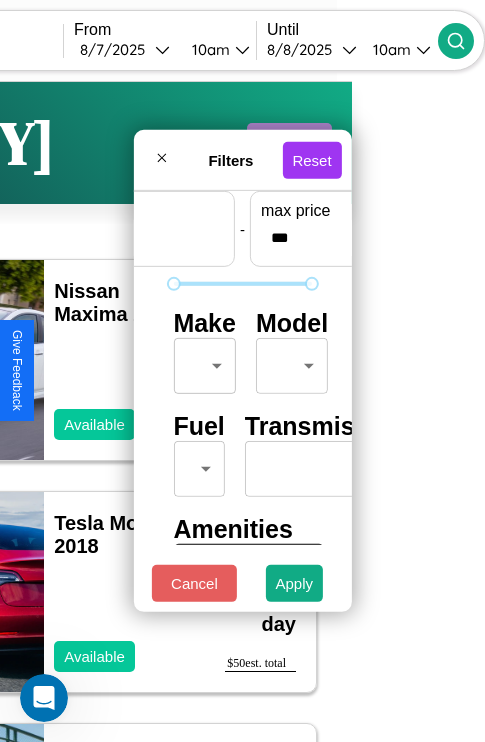 scroll, scrollTop: 59, scrollLeft: 0, axis: vertical 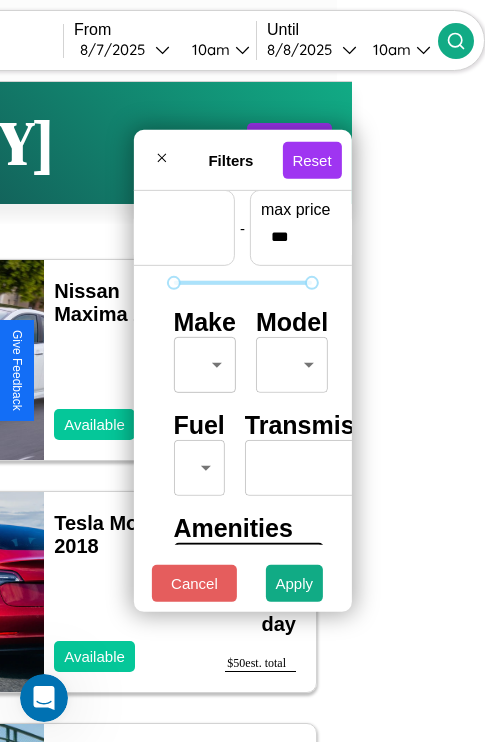 click on "CarGo Where ****** From [DATE] [TIME] Until [DATE] [TIME] Become a Host Login Sign Up [CITY] Filters 122  cars in this area These cars can be picked up in this city. Nissan   Maxima   2023 Available $ 40  / day $ 40  est. total Tesla   Model 3   2018 Available $ 50  / day $ 50  est. total Buick   Cascada   2018 Available $ 190  / day $ 190  est. total Aston Martin   Vantage   2020 Available $ 140  / day $ 140  est. total Lincoln   Aviator   2014 Available $ 190  / day $ 190  est. total Alfa Romeo   4C   2014 Available $ 150  / day $ 150  est. total Acura   RDX   2016 Available $ 140  / day $ 140  est. total Lamborghini   Revuelto   2018 Available $ 90  / day $ 90  est. total Lexus   RZ   2016 Available $ 120  / day $ 120  est. total Ford   L8000   2014 Unavailable $ 150  / day $ 150  est. total Hummer   H3   2014 Available $ 190  / day $ 190  est. total Dodge   Caliber   2019 Available $ 80  / day $ 80  est. total Alfa Romeo   Giulia (952)   2014 Available $ 70  / day $ 70  est. total Lamborghini" at bounding box center (109, 412) 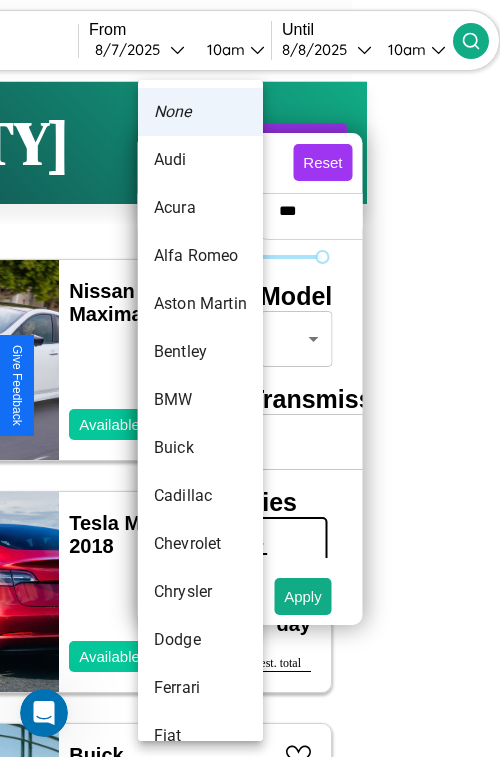 click on "Bentley" at bounding box center (200, 352) 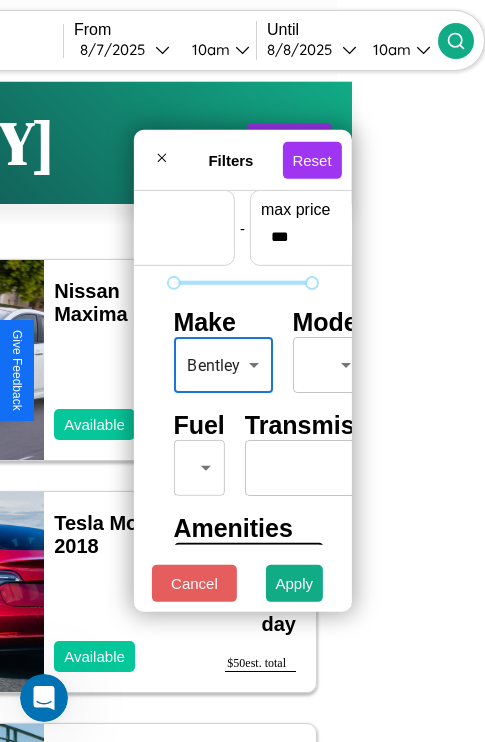 scroll, scrollTop: 162, scrollLeft: 63, axis: both 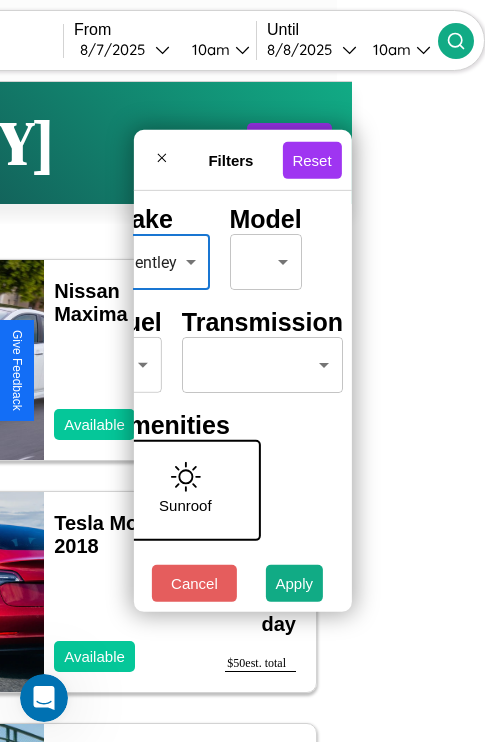 click on "CarGo Where ****** From [DATE] [TIME] Until [DATE] [TIME] Become a Host Login Sign Up [CITY] Filters 122  cars in this area These cars can be picked up in this city. Nissan   Maxima   2023 Available $ 40  / day $ 40  est. total Tesla   Model 3   2018 Available $ 50  / day $ 50  est. total Buick   Cascada   2018 Available $ 190  / day $ 190  est. total Aston Martin   Vantage   2020 Available $ 140  / day $ 140  est. total Lincoln   Aviator   2014 Available $ 190  / day $ 190  est. total Alfa Romeo   4C   2014 Available $ 150  / day $ 150  est. total Acura   RDX   2016 Available $ 140  / day $ 140  est. total Lamborghini   Revuelto   2018 Available $ 90  / day $ 90  est. total Lexus   RZ   2016 Available $ 120  / day $ 120  est. total Ford   L8000   2014 Unavailable $ 150  / day $ 150  est. total Hummer   H3   2014 Available $ 190  / day $ 190  est. total Dodge   Caliber   2019 Available $ 80  / day $ 80  est. total Alfa Romeo   Giulia (952)   2014 Available $ 70  / day $ 70  est. total Lamborghini" at bounding box center [109, 412] 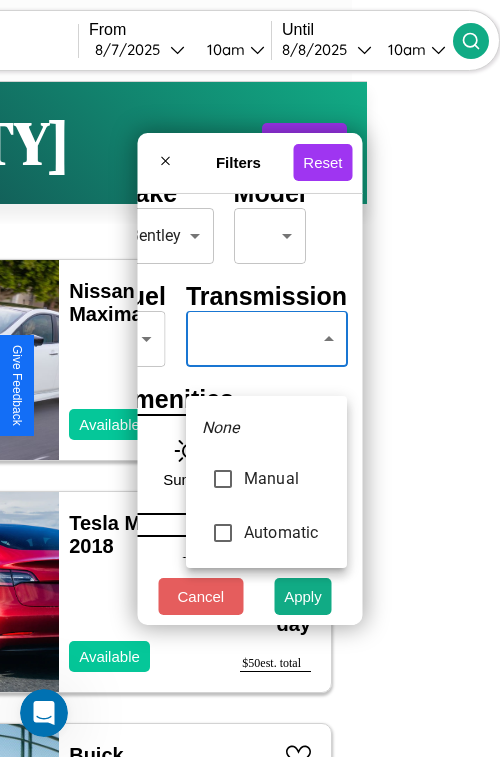 type on "******" 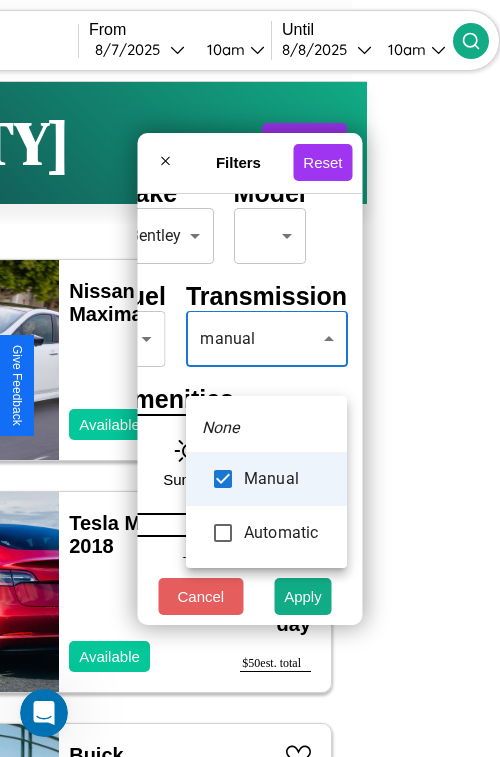 click at bounding box center [250, 378] 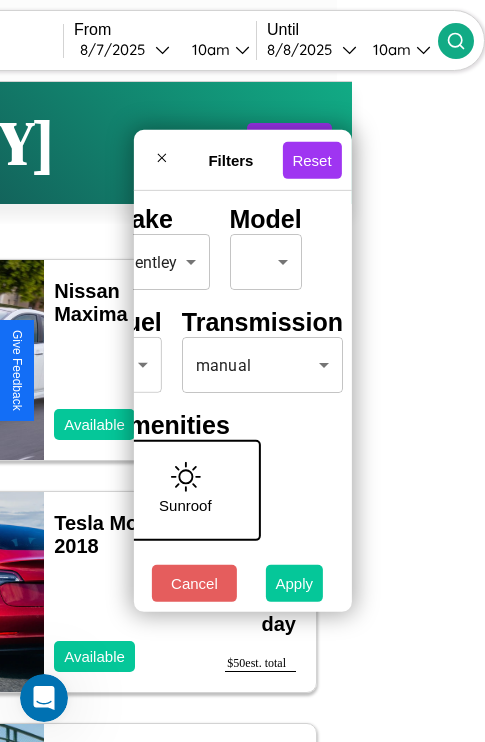 click on "Apply" at bounding box center (295, 583) 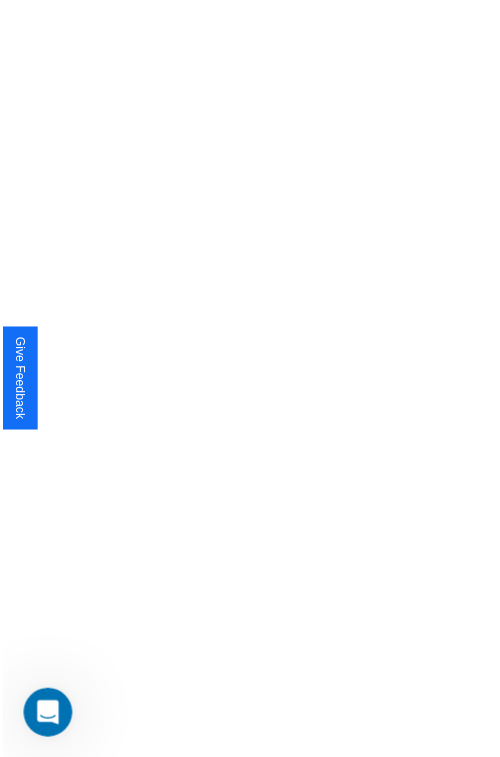 scroll, scrollTop: 0, scrollLeft: 0, axis: both 